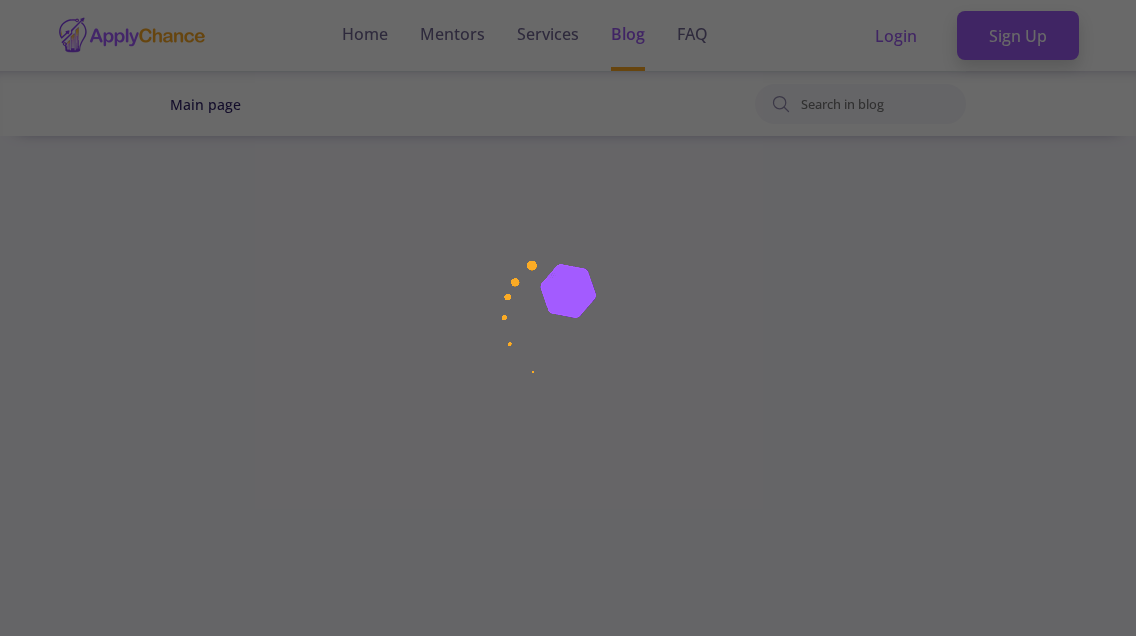 scroll, scrollTop: 0, scrollLeft: 0, axis: both 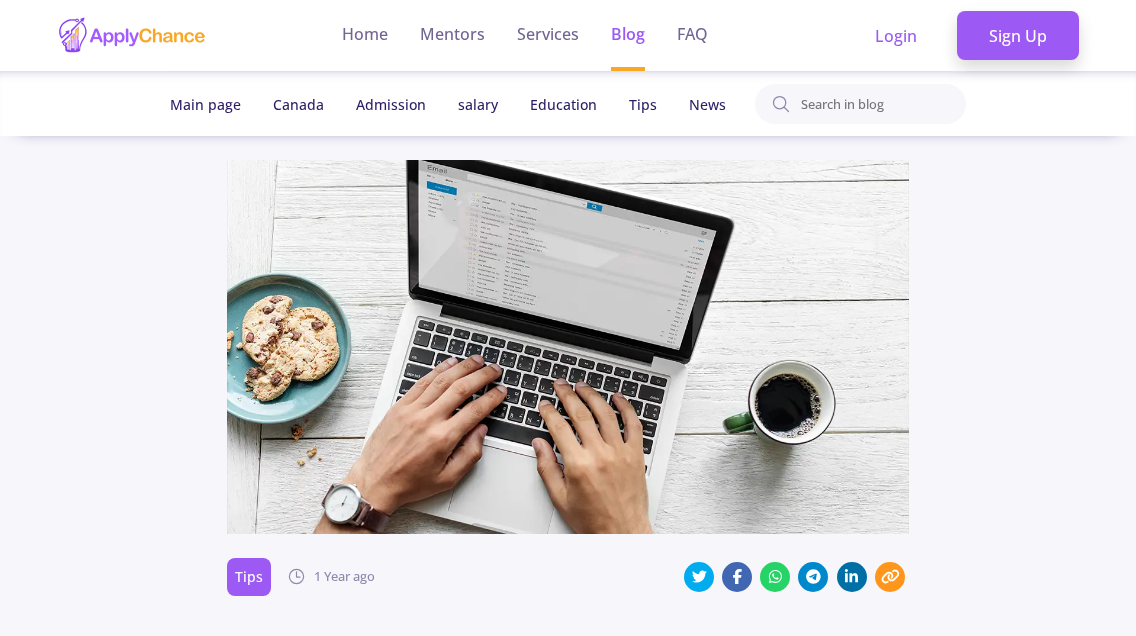 click on "Tips 1 Year ago How to Email Professors: The Perfect First Email to Professors Author :   [FIRST] [LAST]  If you're exploring this topic, also check out:  Letters of Recommendation: How to Choose Your References Checking Pre-Requisites: The First Step Before Contacting Professors Congrats! Now you are ready to email professors to inquire about open positions in their labs. You might find this helpful too:  Completing a Ph.D. in the United States: A Comprehensive Guide for Ph.D. Applicants How to Write One-Liners Although reading faculty papers and extracting one-liners from each paper is a critical step for writing an impressive email to the professors, many students skip this step as they find it time-consuming and difficult. According to our experience, writing one-liners increases faculty response rate, so we highly recommend it despite its difficulties. Please do not underestimate its importance. Each Email Contains Four Specific Paragraphs For another perspective, read:      Dear Dr/Prof. [LAST]" 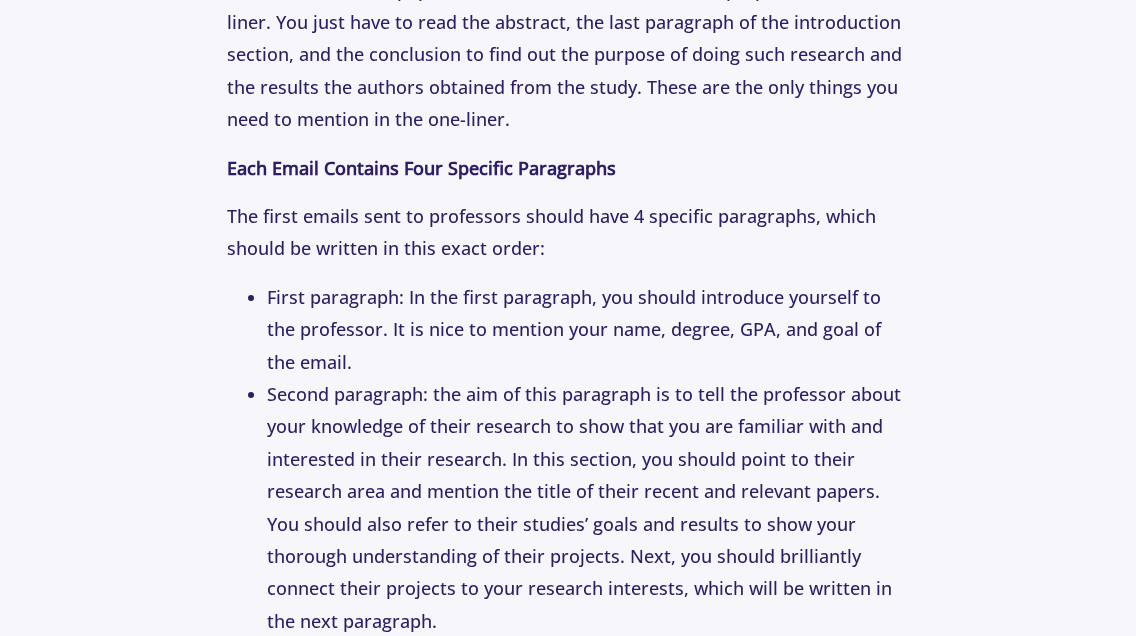 scroll, scrollTop: 3100, scrollLeft: 0, axis: vertical 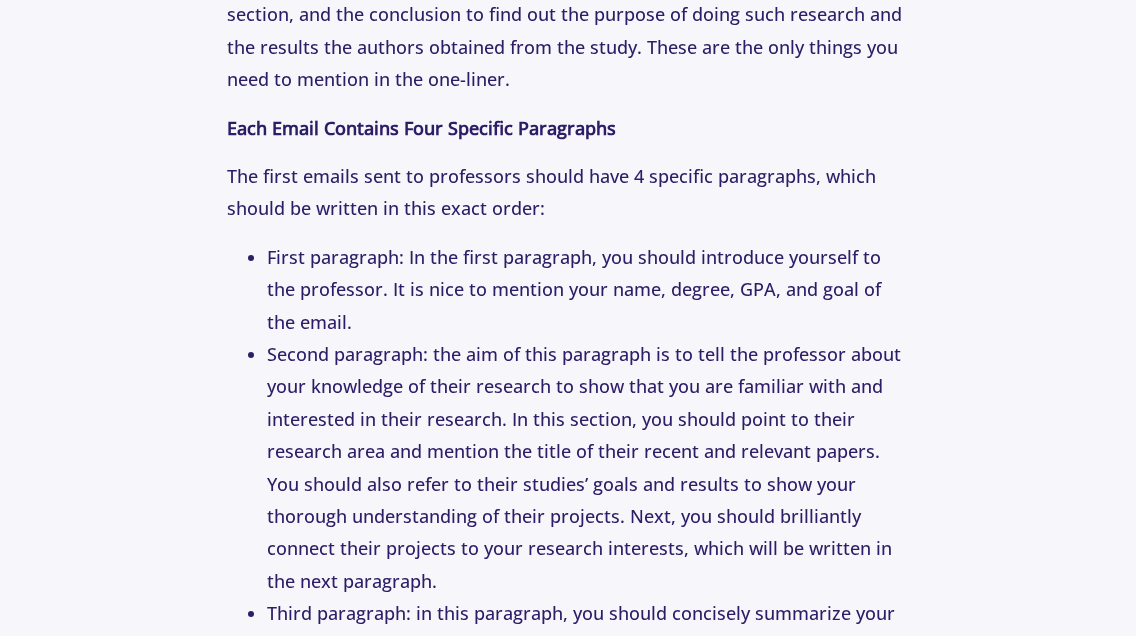 click on "Tips 1 Year ago How to Email Professors: The Perfect First Email to Professors Author :   [FIRST] [LAST]  If you're exploring this topic, also check out:  Letters of Recommendation: How to Choose Your References Checking Pre-Requisites: The First Step Before Contacting Professors Congrats! Now you are ready to email professors to inquire about open positions in their labs. You might find this helpful too:  Completing a Ph.D. in the United States: A Comprehensive Guide for Ph.D. Applicants How to Write One-Liners Although reading faculty papers and extracting one-liners from each paper is a critical step for writing an impressive email to the professors, many students skip this step as they find it time-consuming and difficult. According to our experience, writing one-liners increases faculty response rate, so we highly recommend it despite its difficulties. Please do not underestimate its importance. Each Email Contains Four Specific Paragraphs For another perspective, read:      Dear Dr/Prof. [LAST]" 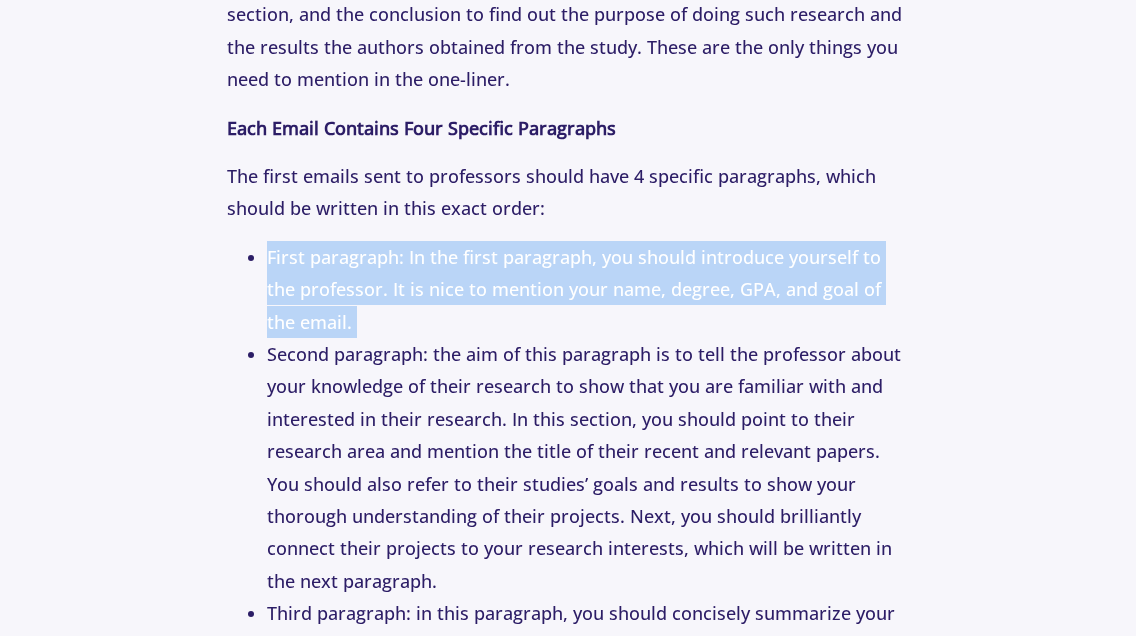 click on "First paragraph: In the first paragraph, you should introduce yourself to the professor. It is nice to mention your name, degree, GPA, and goal of the email." 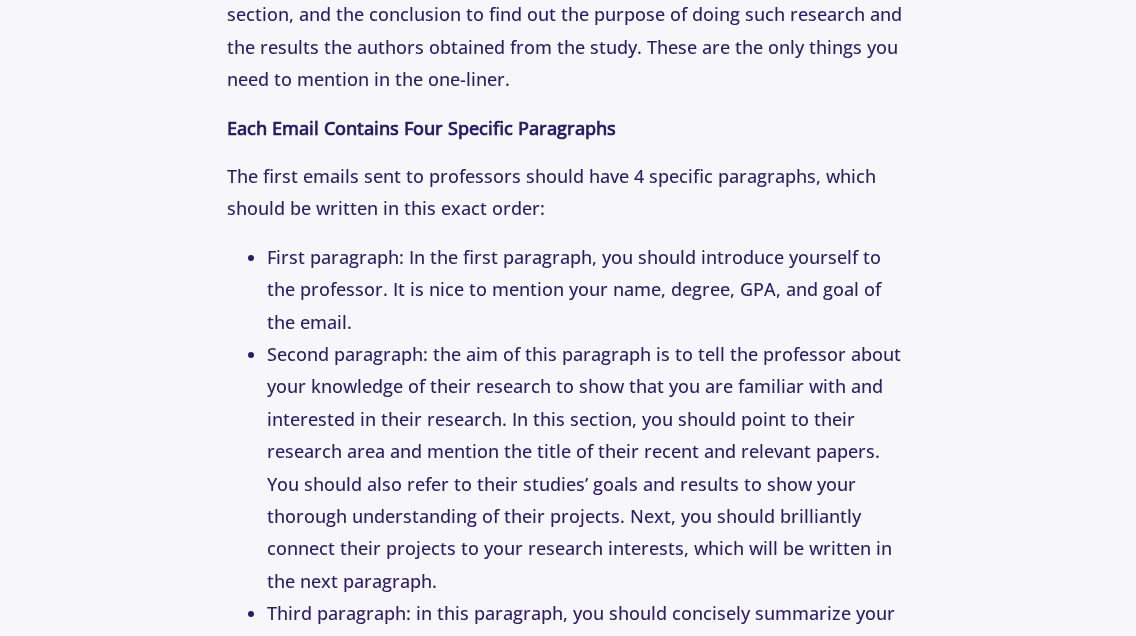 click on "First paragraph: In the first paragraph, you should introduce yourself to the professor. It is nice to mention your name, degree, GPA, and goal of the email." 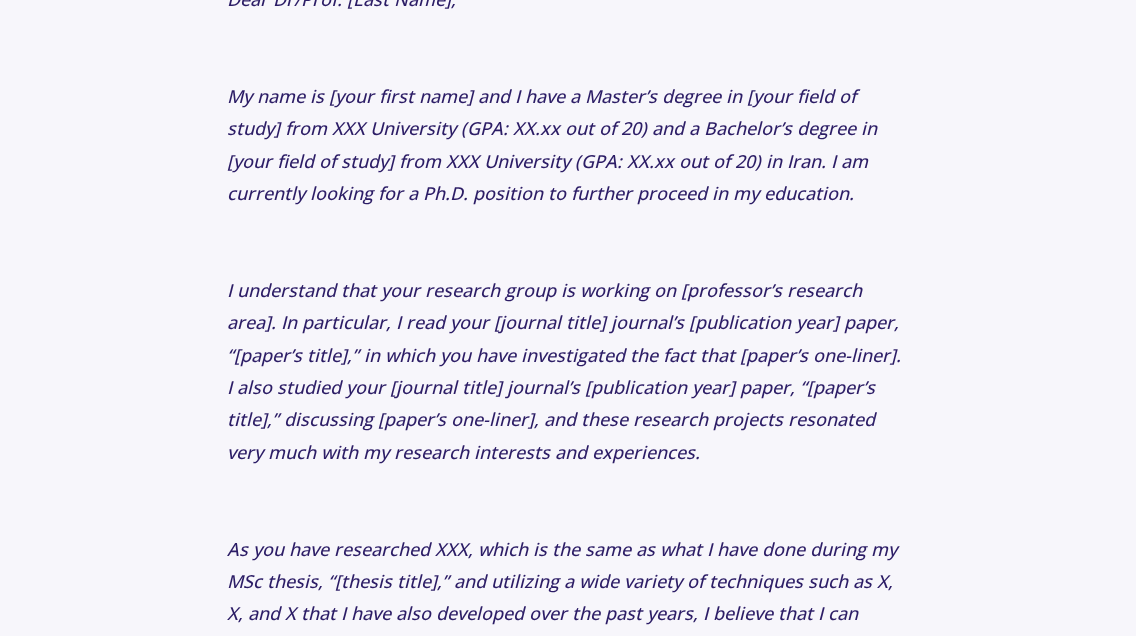 scroll, scrollTop: 4200, scrollLeft: 0, axis: vertical 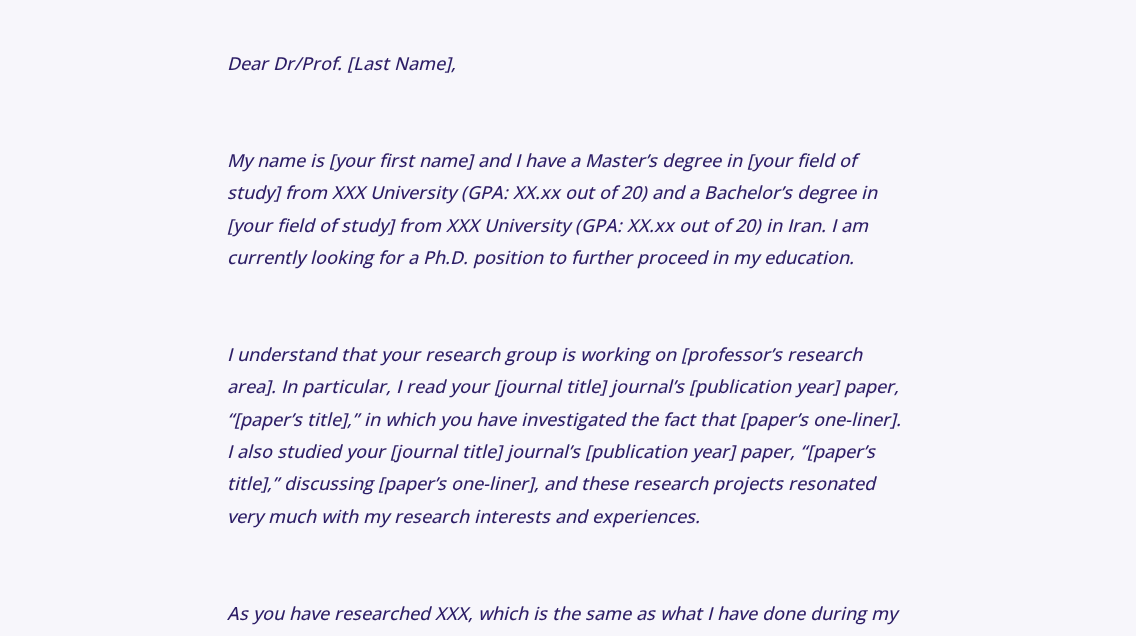 click 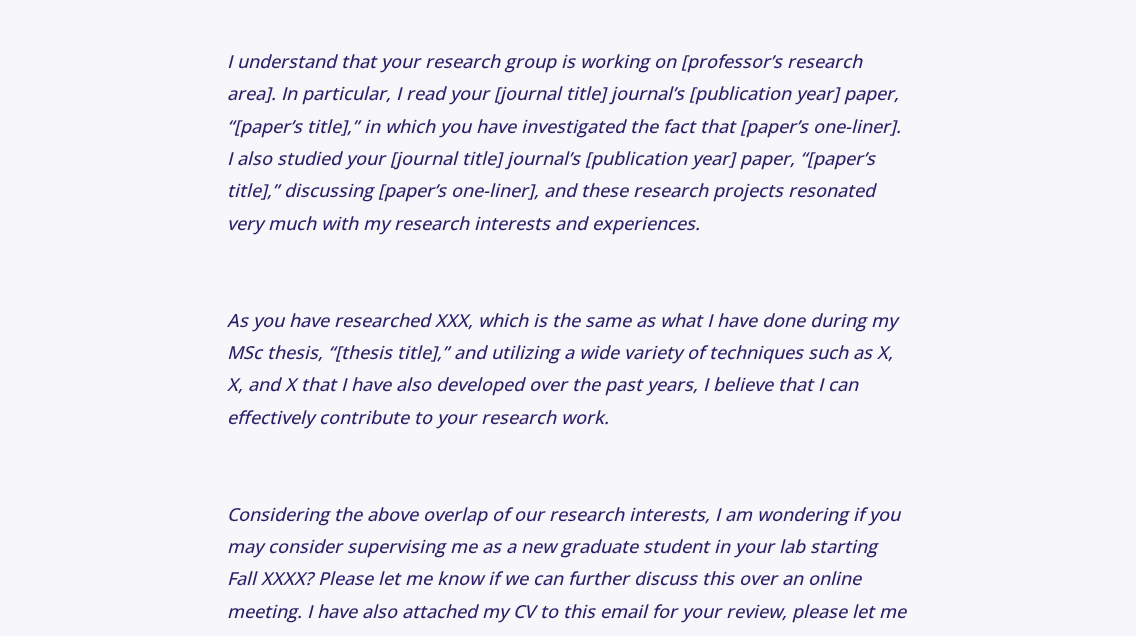 scroll, scrollTop: 4500, scrollLeft: 0, axis: vertical 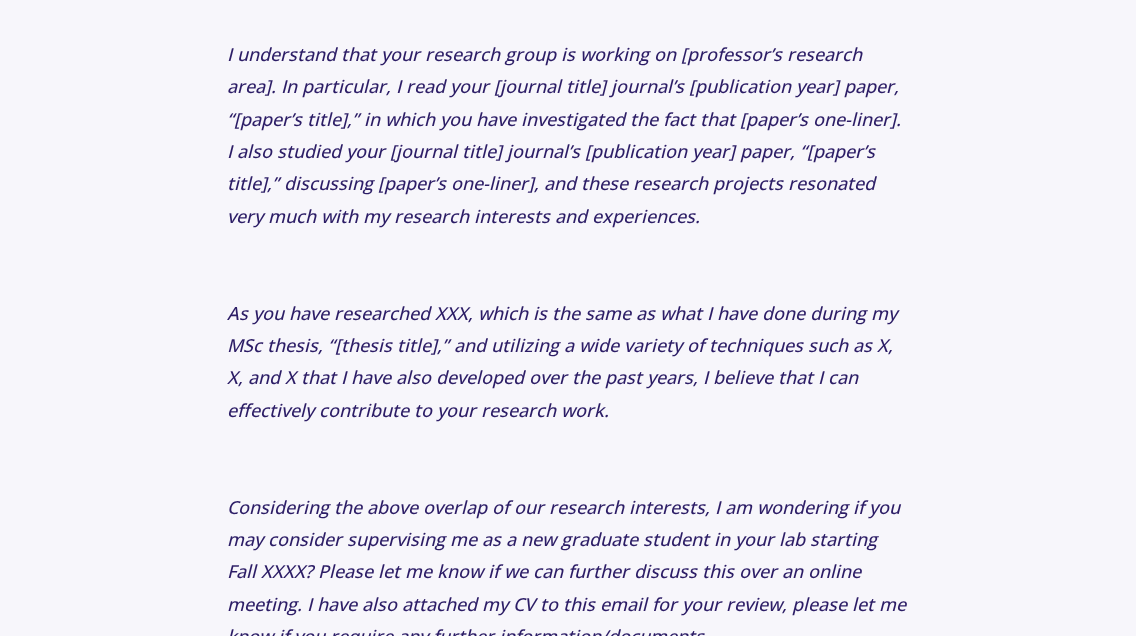 click 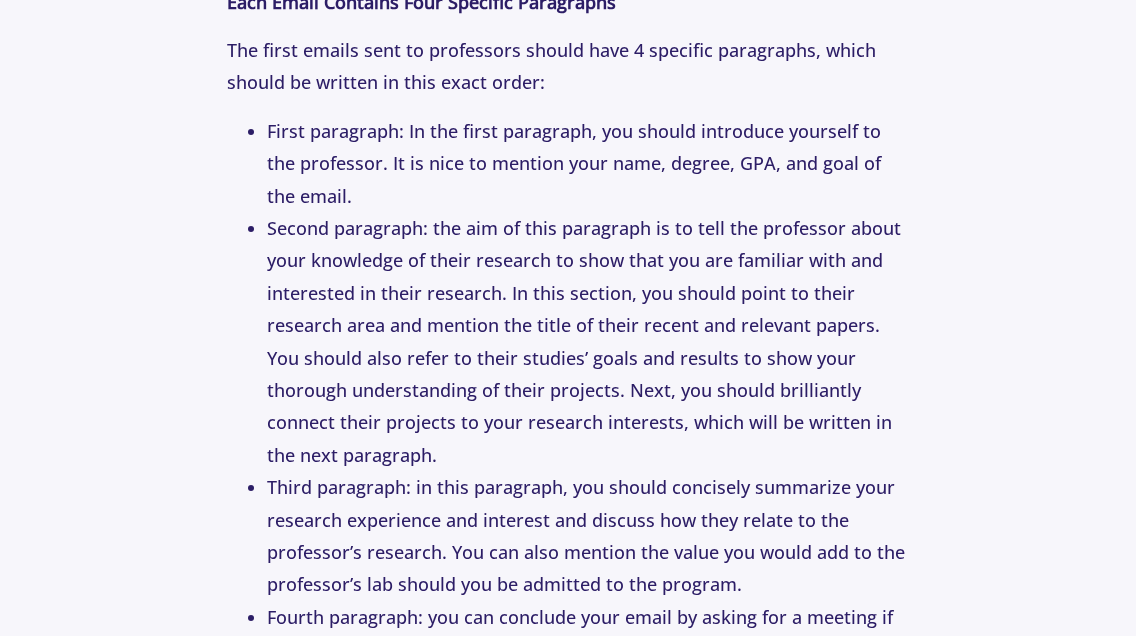 scroll, scrollTop: 3200, scrollLeft: 0, axis: vertical 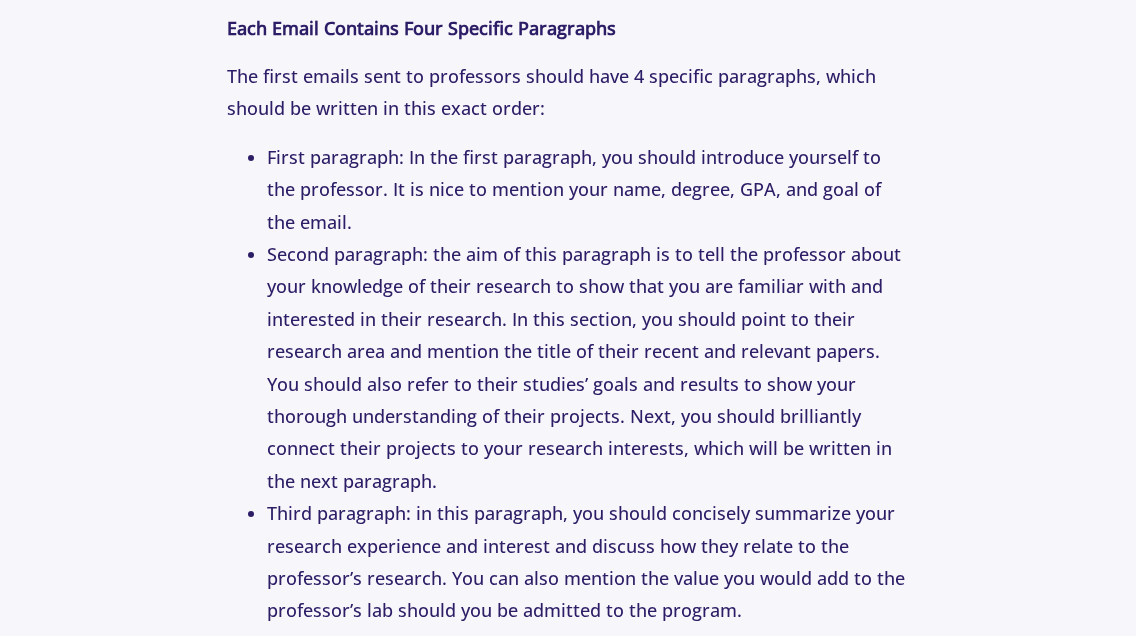 click on "Second paragraph: the aim of this paragraph is to tell the professor about your knowledge of their research to show that you are familiar with and interested in their research. In this section, you should point to their research area and mention the title of their recent and relevant papers. You should also refer to their studies’ goals and results to show your thorough understanding of their projects. Next, you should brilliantly connect their projects to your research interests, which will be written in the next paragraph." 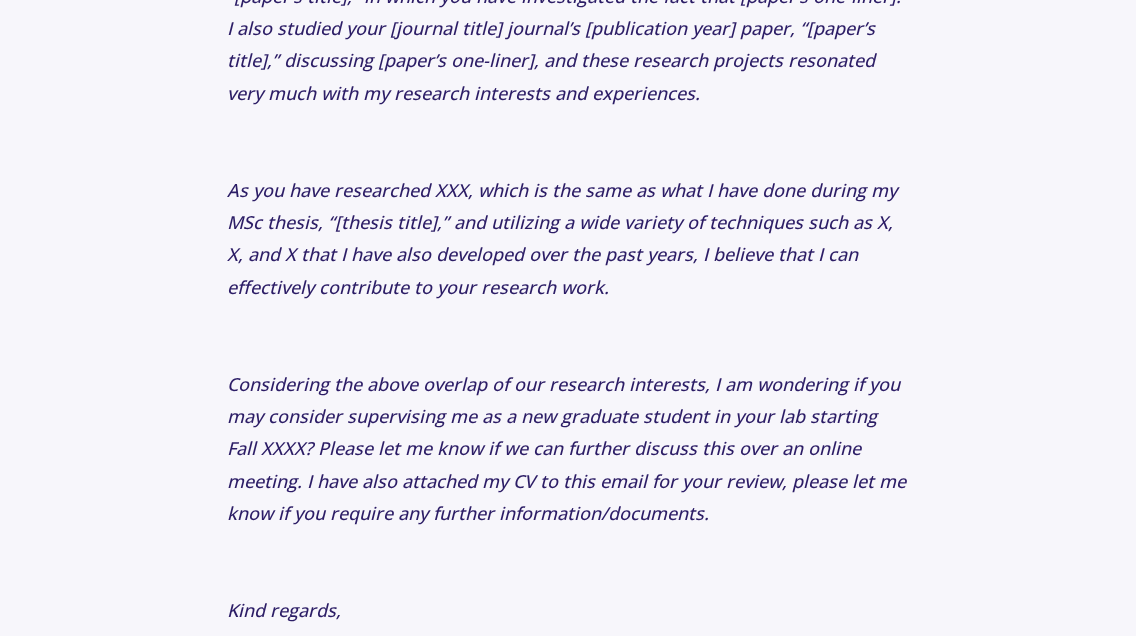 scroll, scrollTop: 4600, scrollLeft: 0, axis: vertical 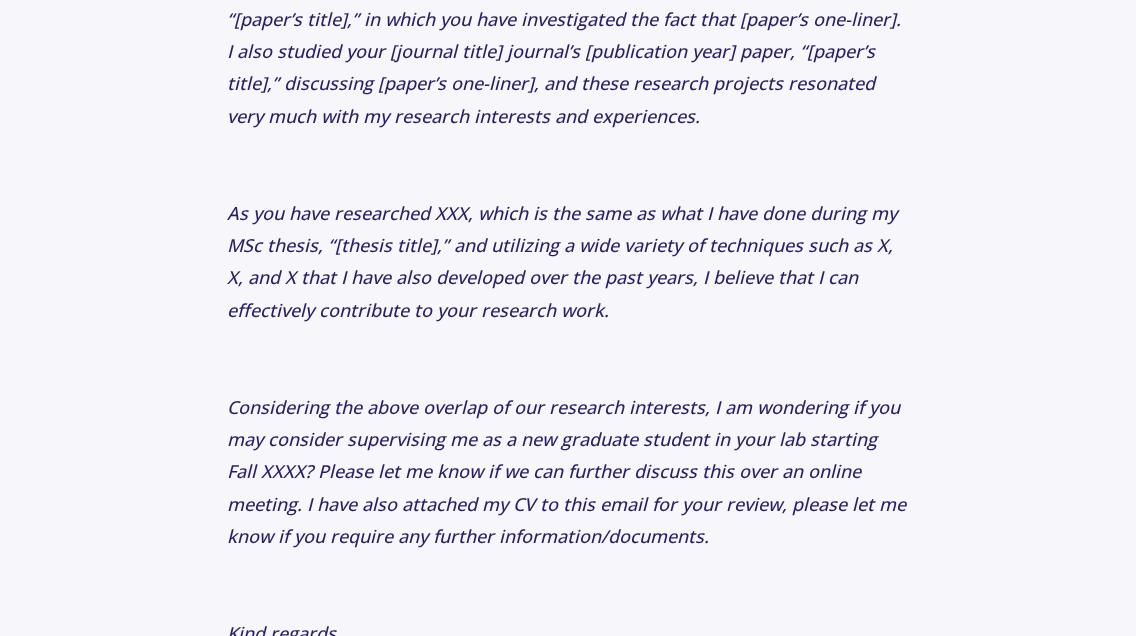 click on "As you have researched XXX, which is the same as what I have done during my MSc thesis, “[thesis title],” and utilizing a wide variety of techniques such as X, X, and X that I have also developed over the past years, I believe that I can effectively contribute to your research work." 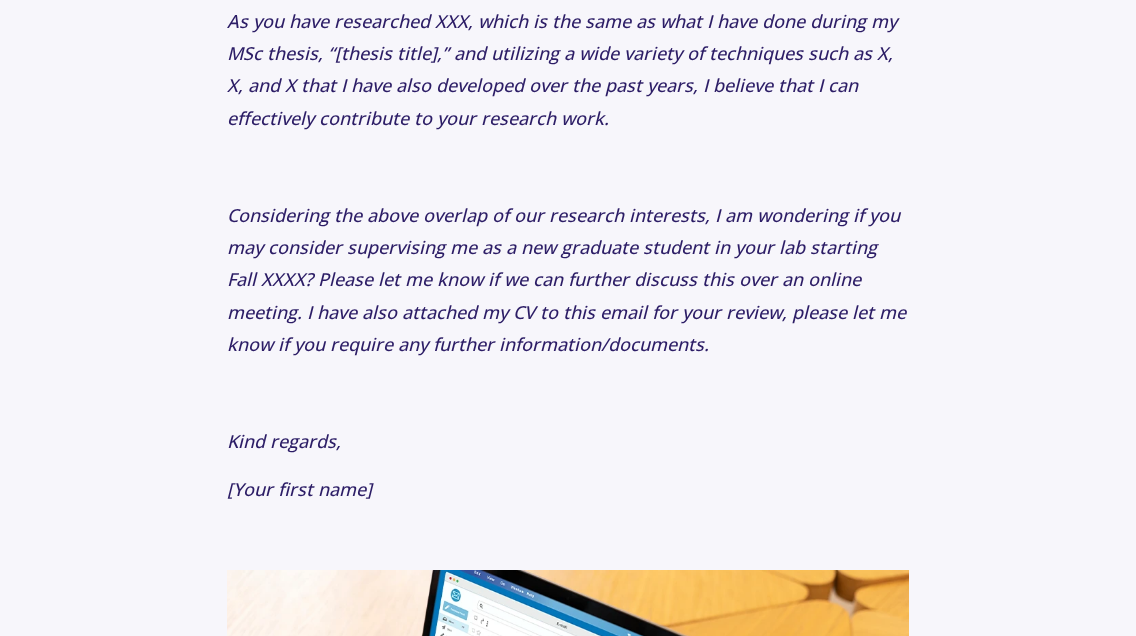 scroll, scrollTop: 4800, scrollLeft: 0, axis: vertical 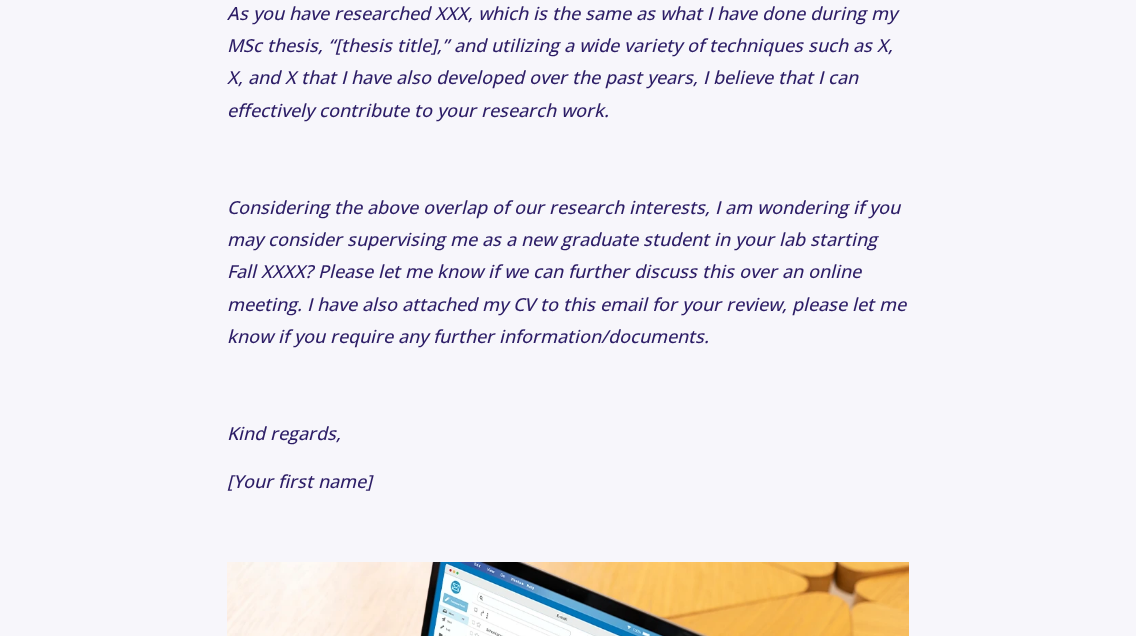 click 